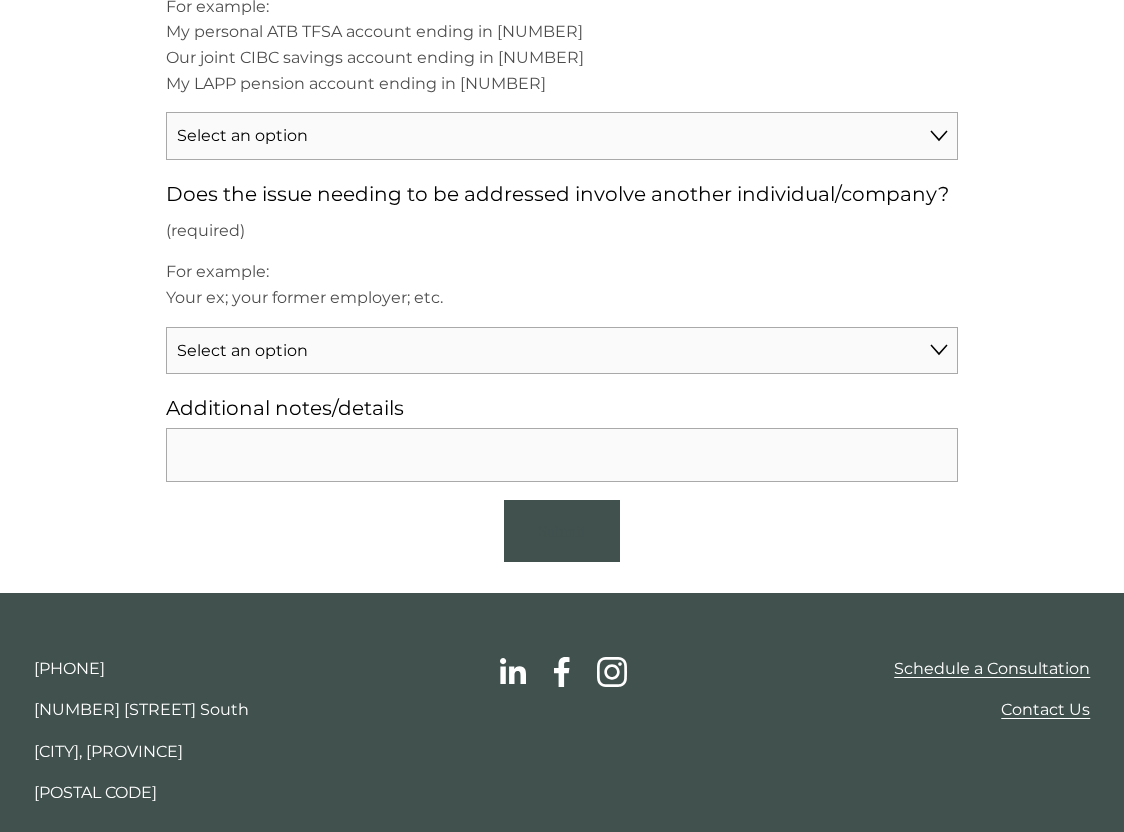 scroll, scrollTop: 1641, scrollLeft: 0, axis: vertical 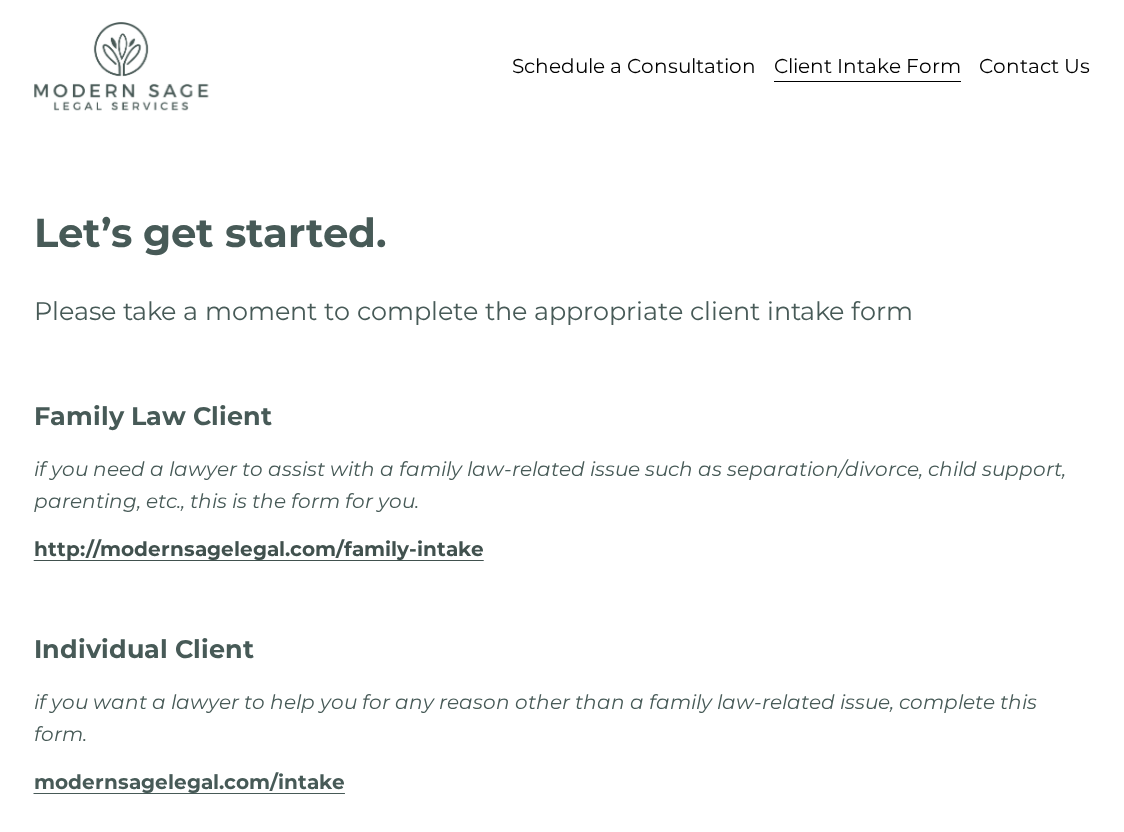 click on "modernsagelegal.com/intake" at bounding box center [189, 782] 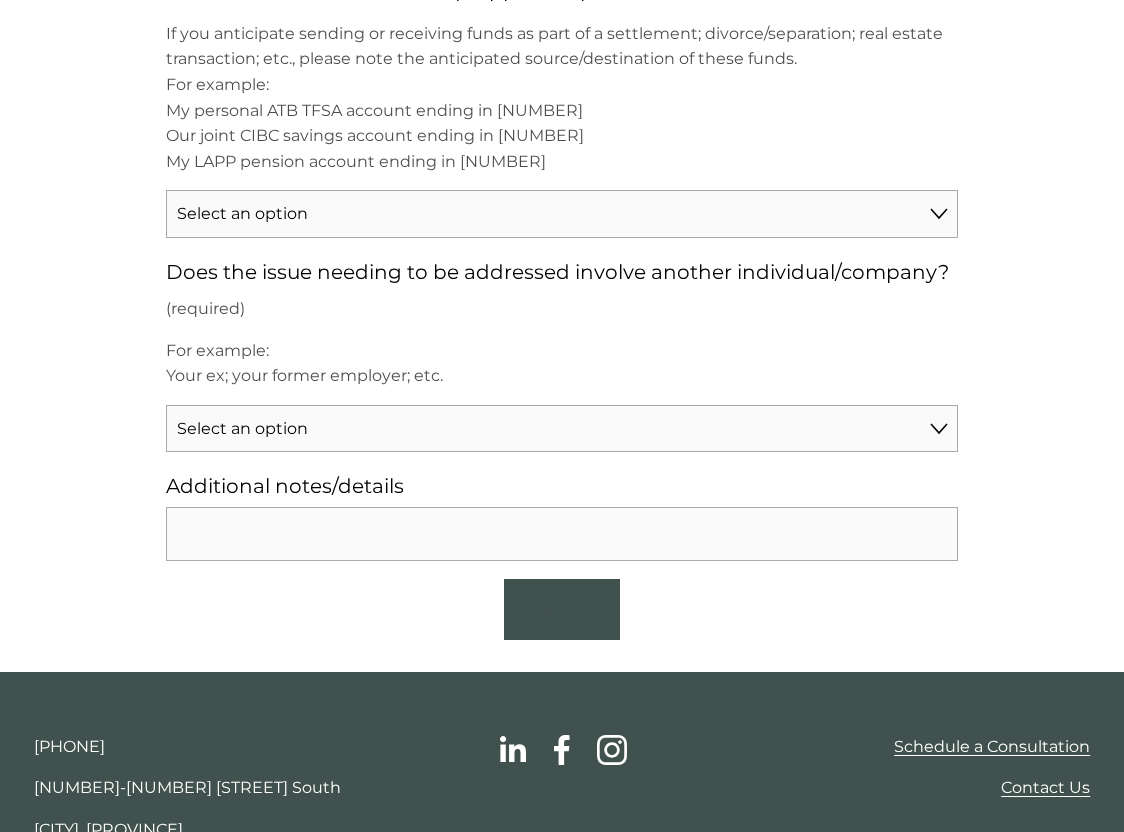 scroll, scrollTop: 1583, scrollLeft: 0, axis: vertical 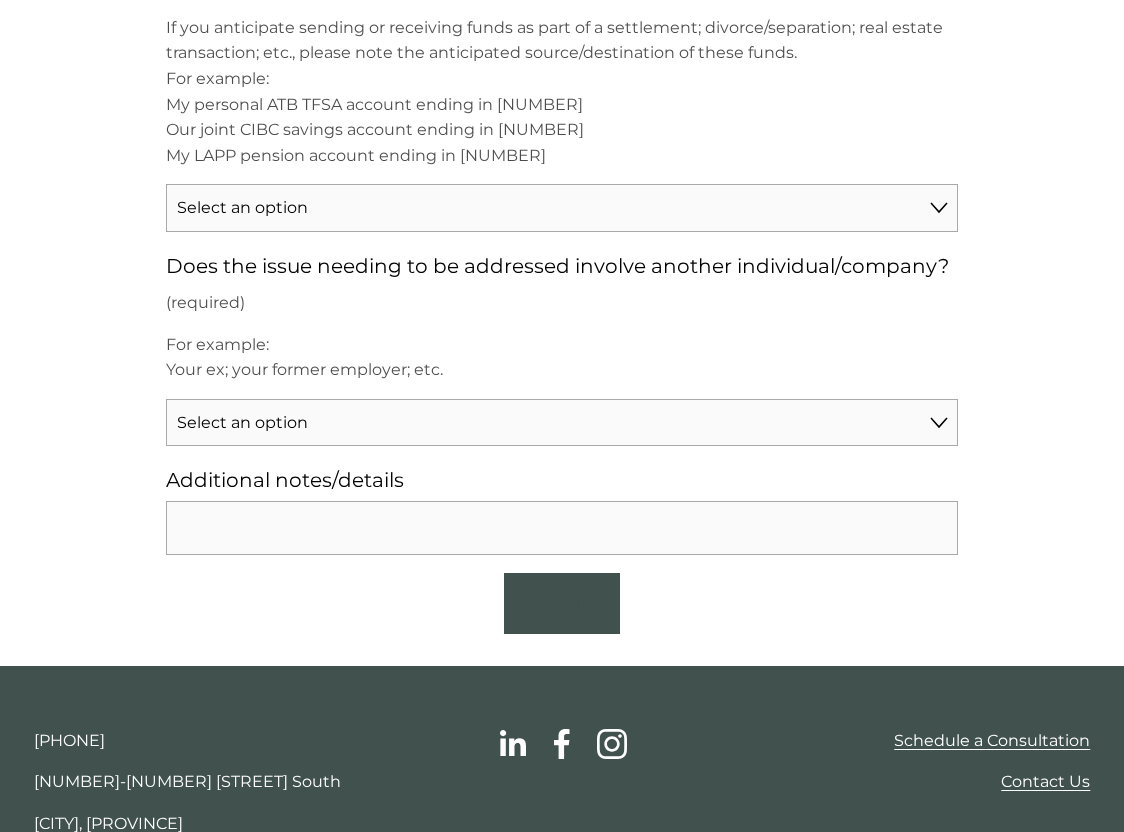 click on "Select an option Yes, this involves another individual/company No, this does not involve anyone else I don't know" at bounding box center (562, 423) 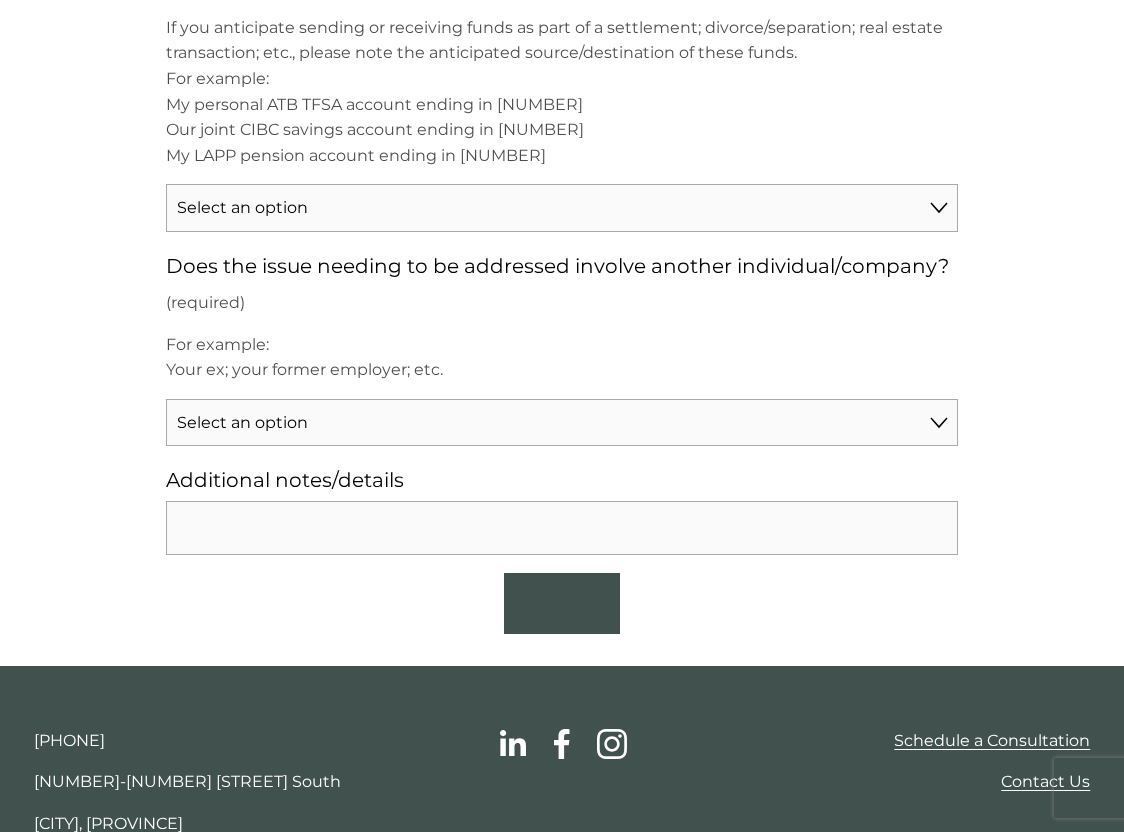 select on "Yes, this involves another individual/company" 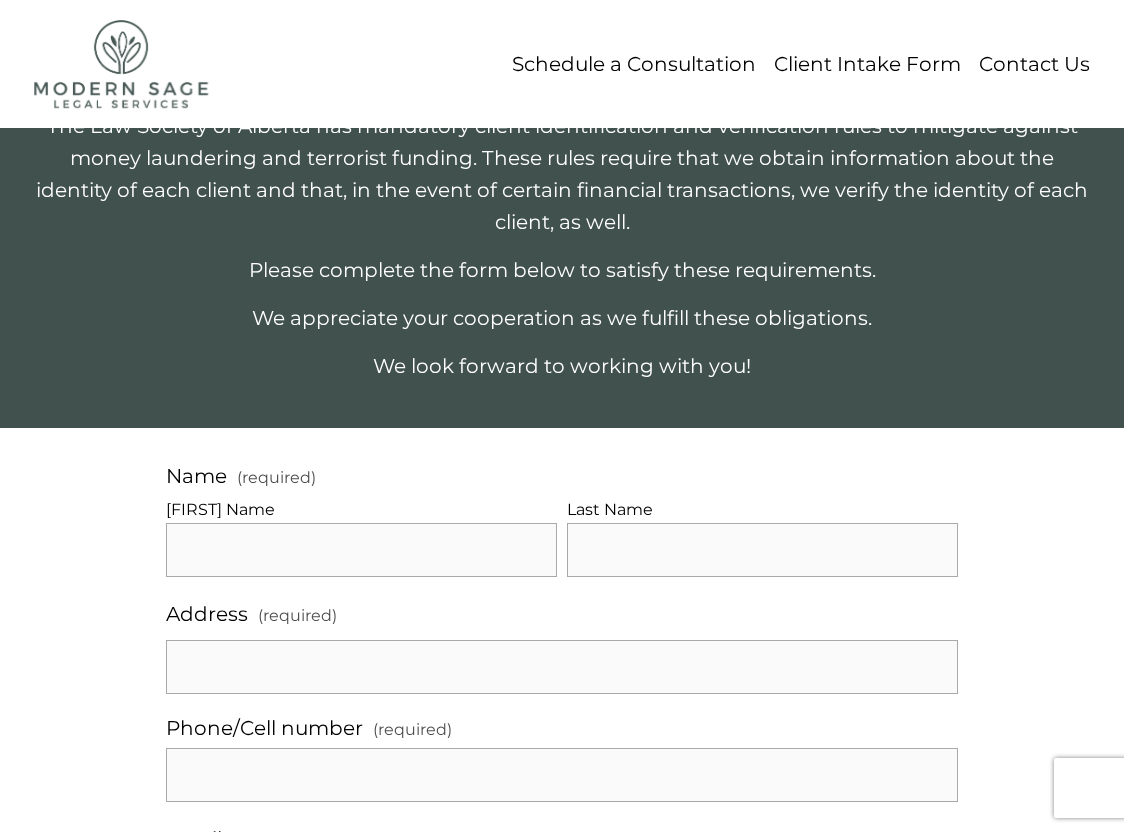 scroll, scrollTop: 0, scrollLeft: 0, axis: both 